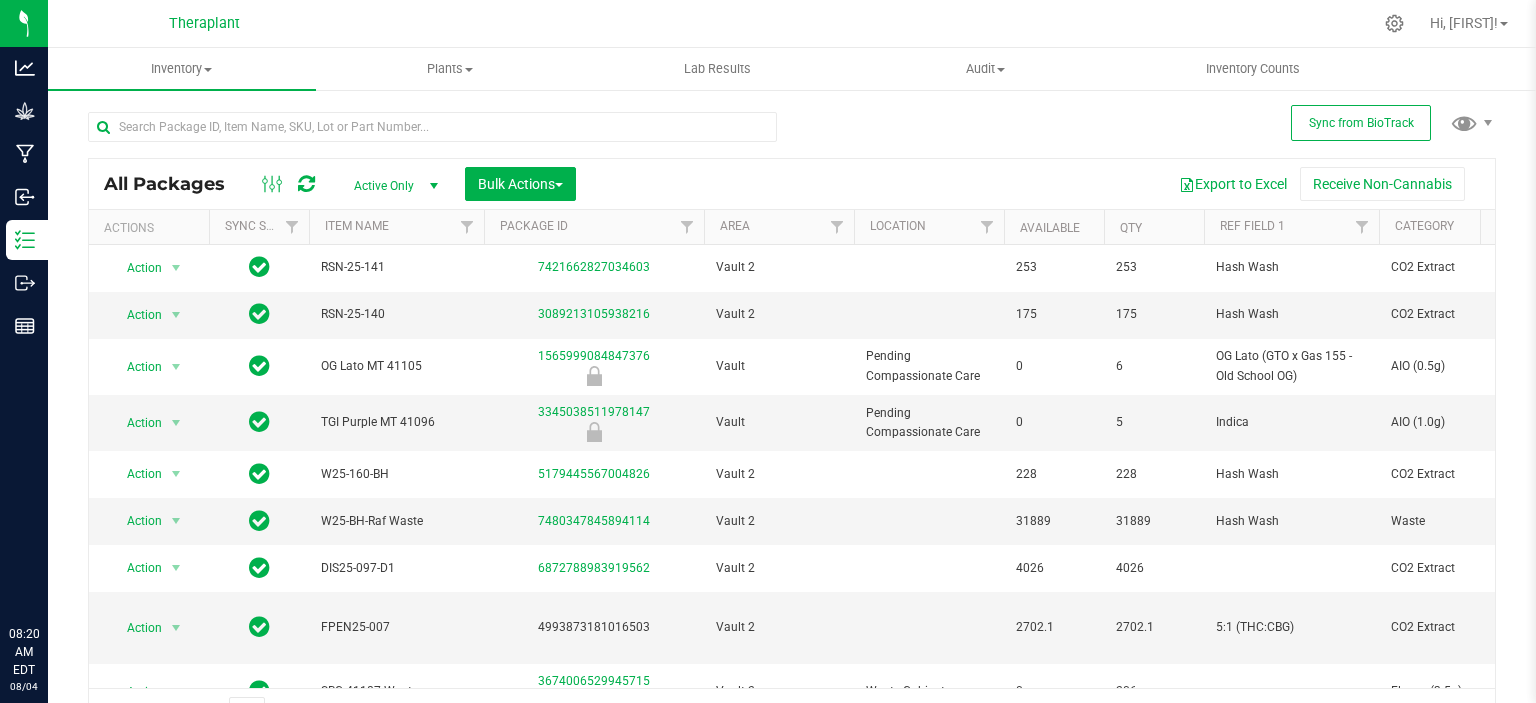 scroll, scrollTop: 0, scrollLeft: 0, axis: both 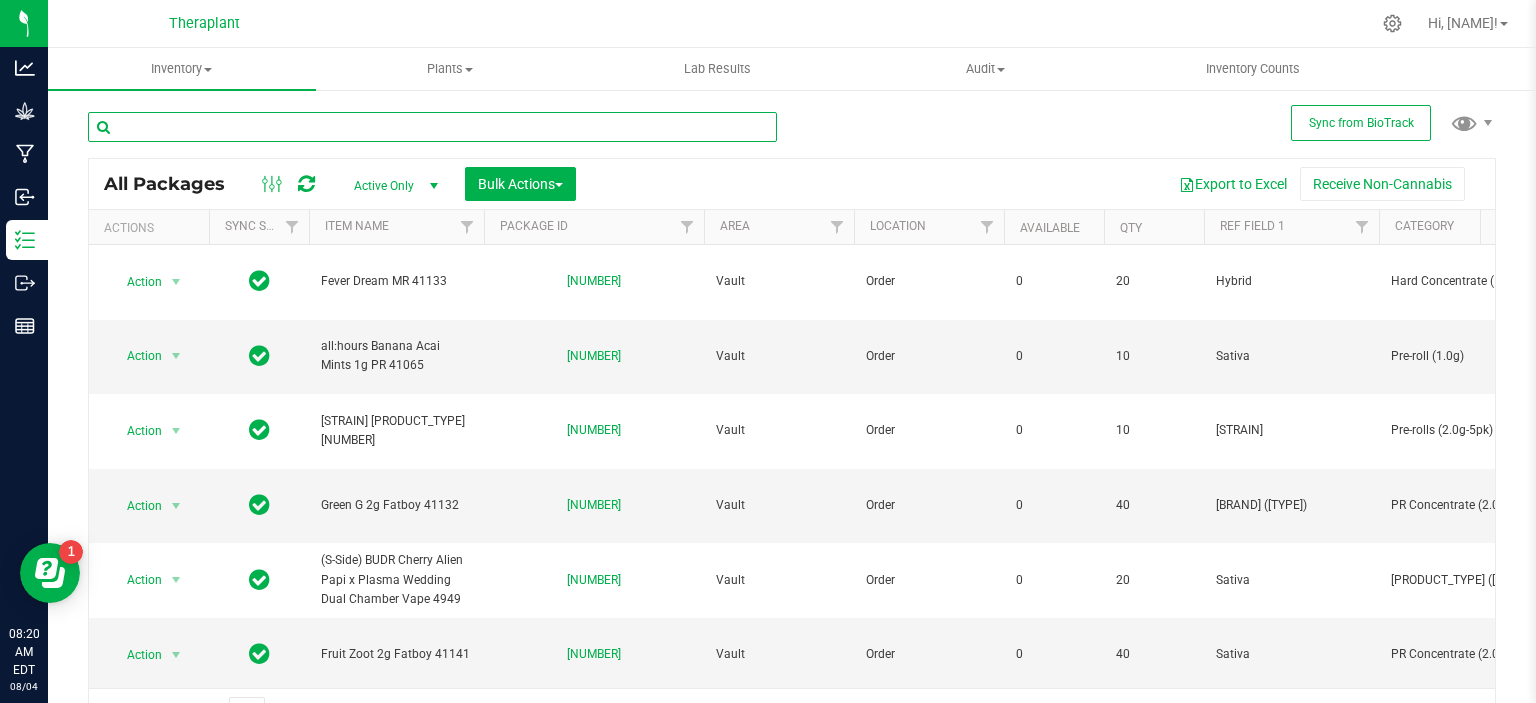 click at bounding box center [432, 127] 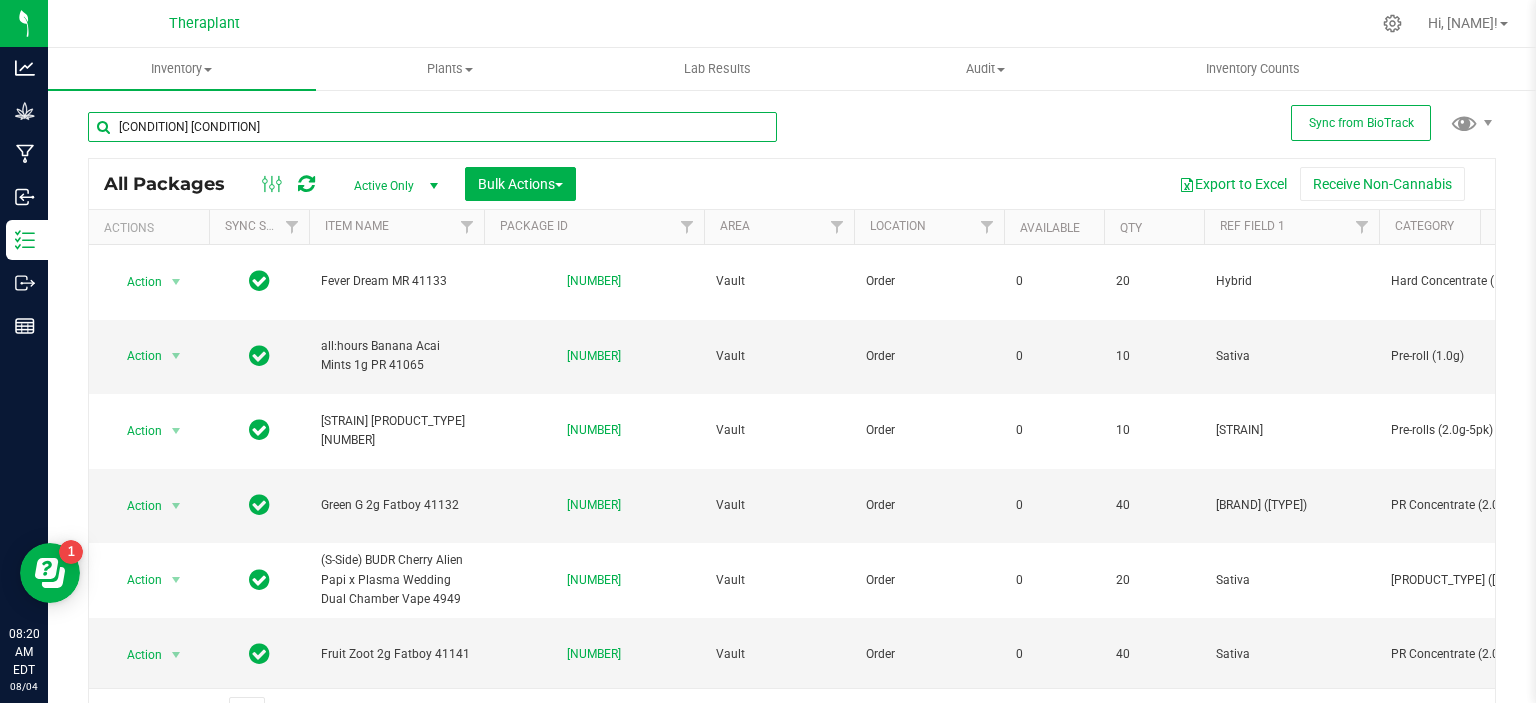 type on "[CONDITION] [CONDITION]" 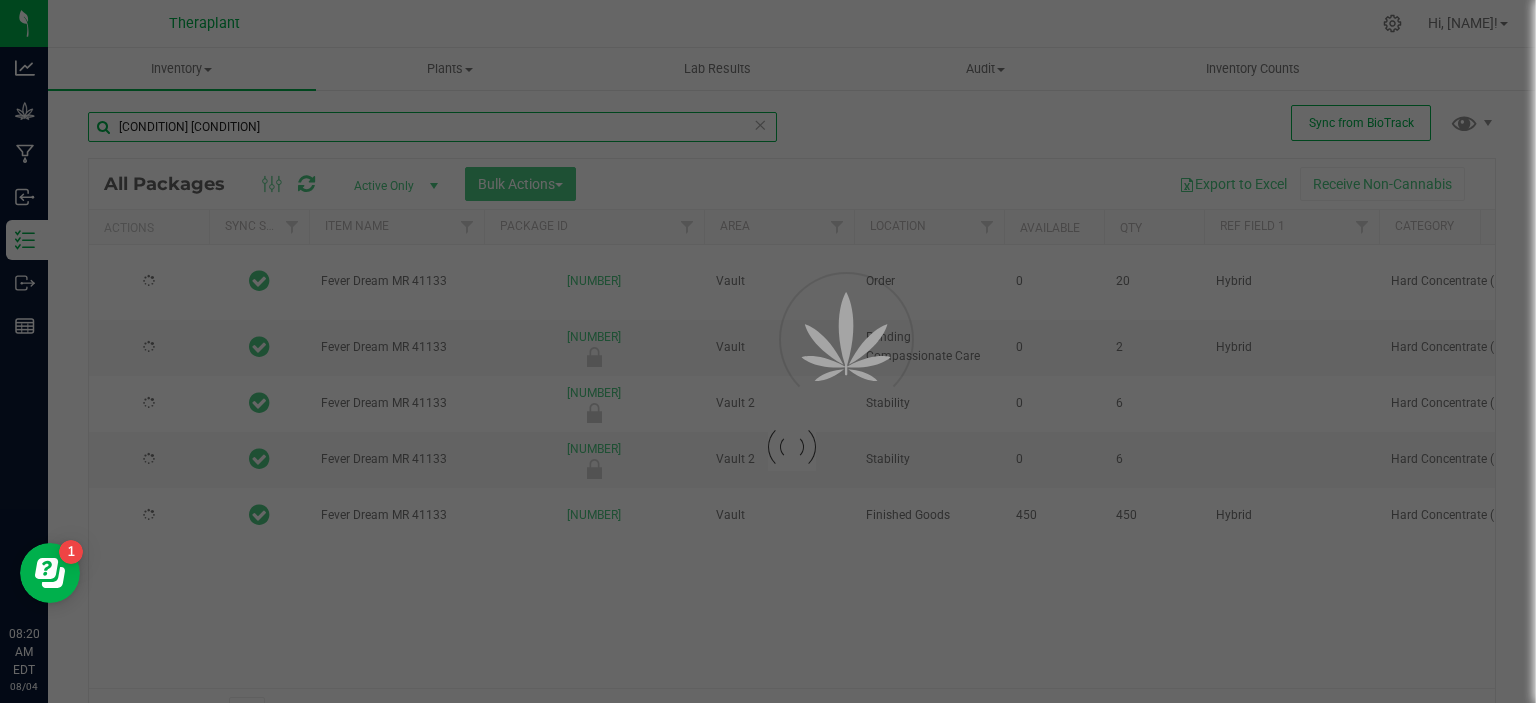 type on "[YEAR]-[MONTH]-[DAY]" 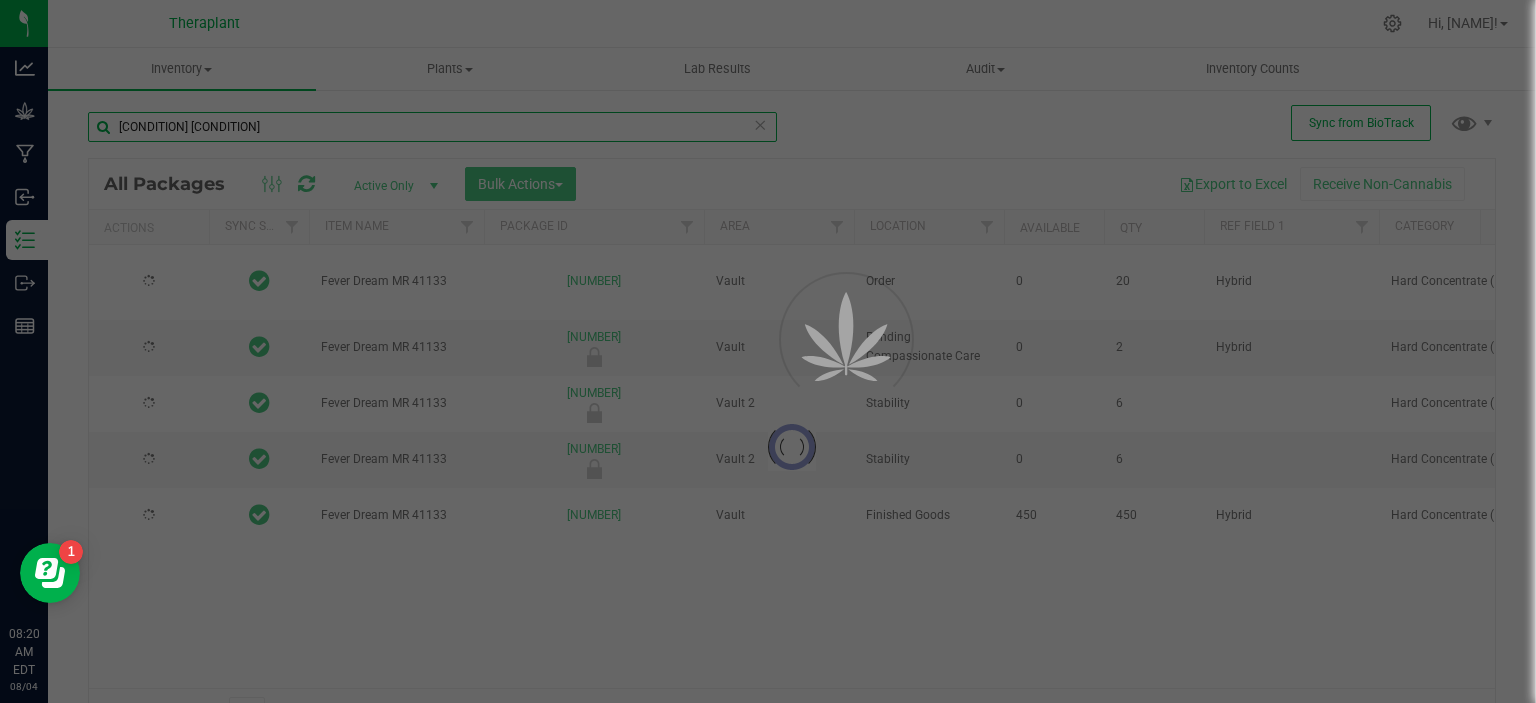 type on "[YEAR]-[MONTH]-[DAY]" 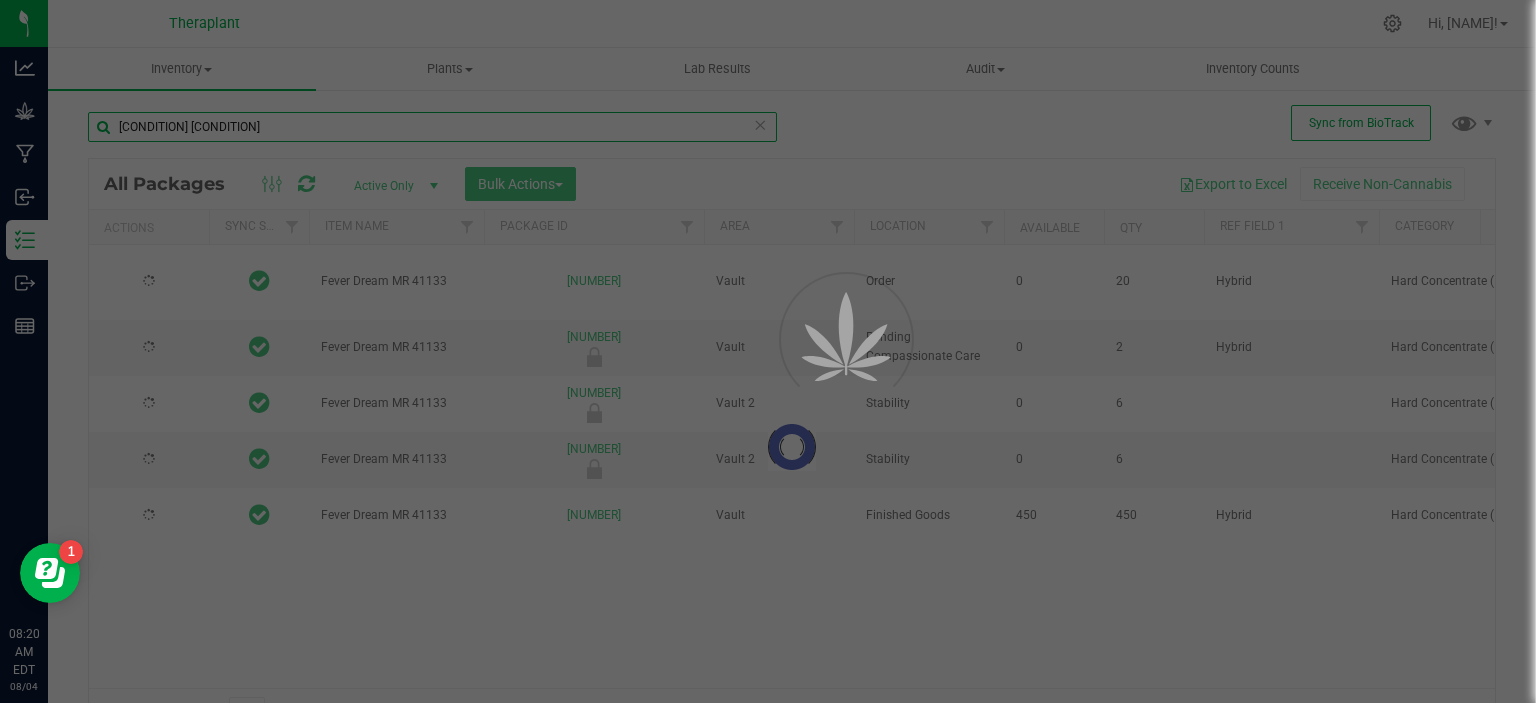type on "[YEAR]-[MONTH]-[DAY]" 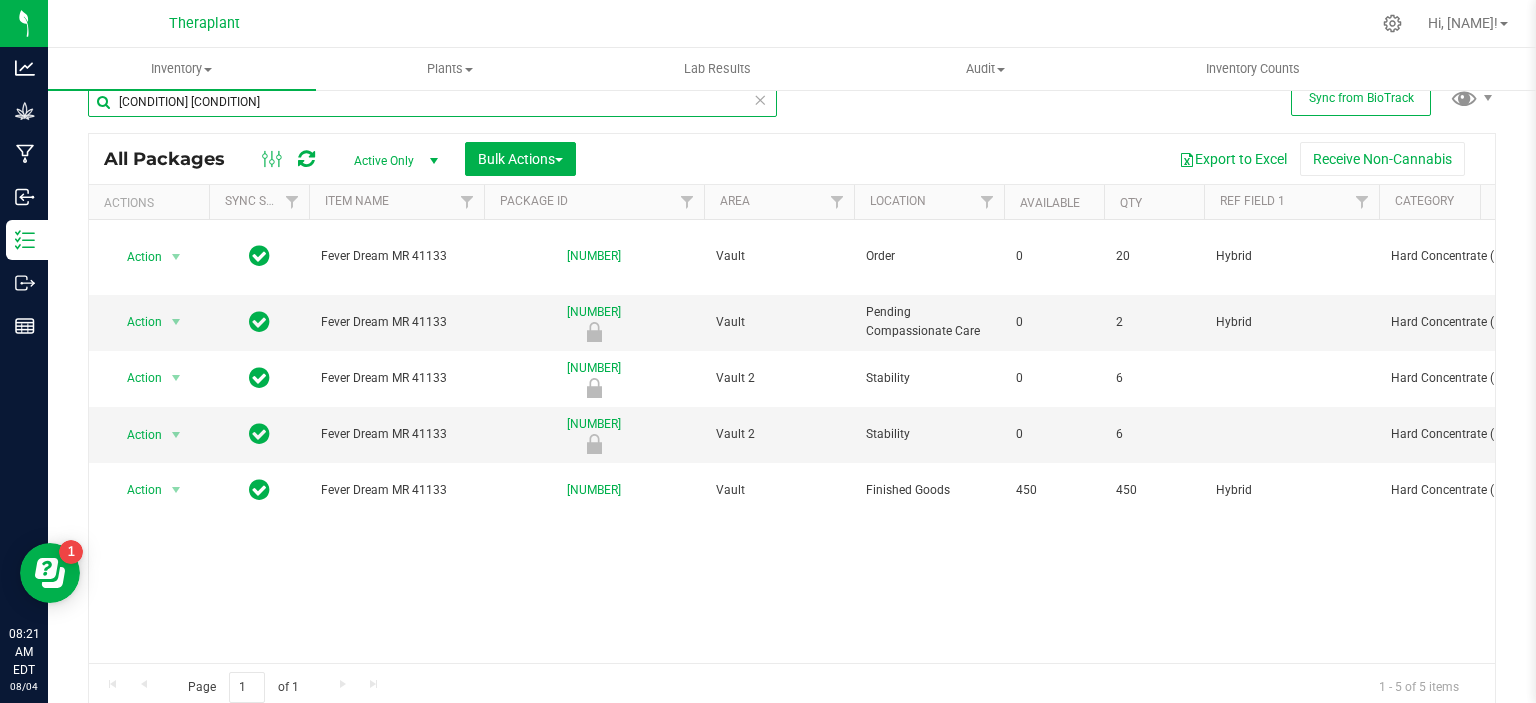 scroll, scrollTop: 0, scrollLeft: 0, axis: both 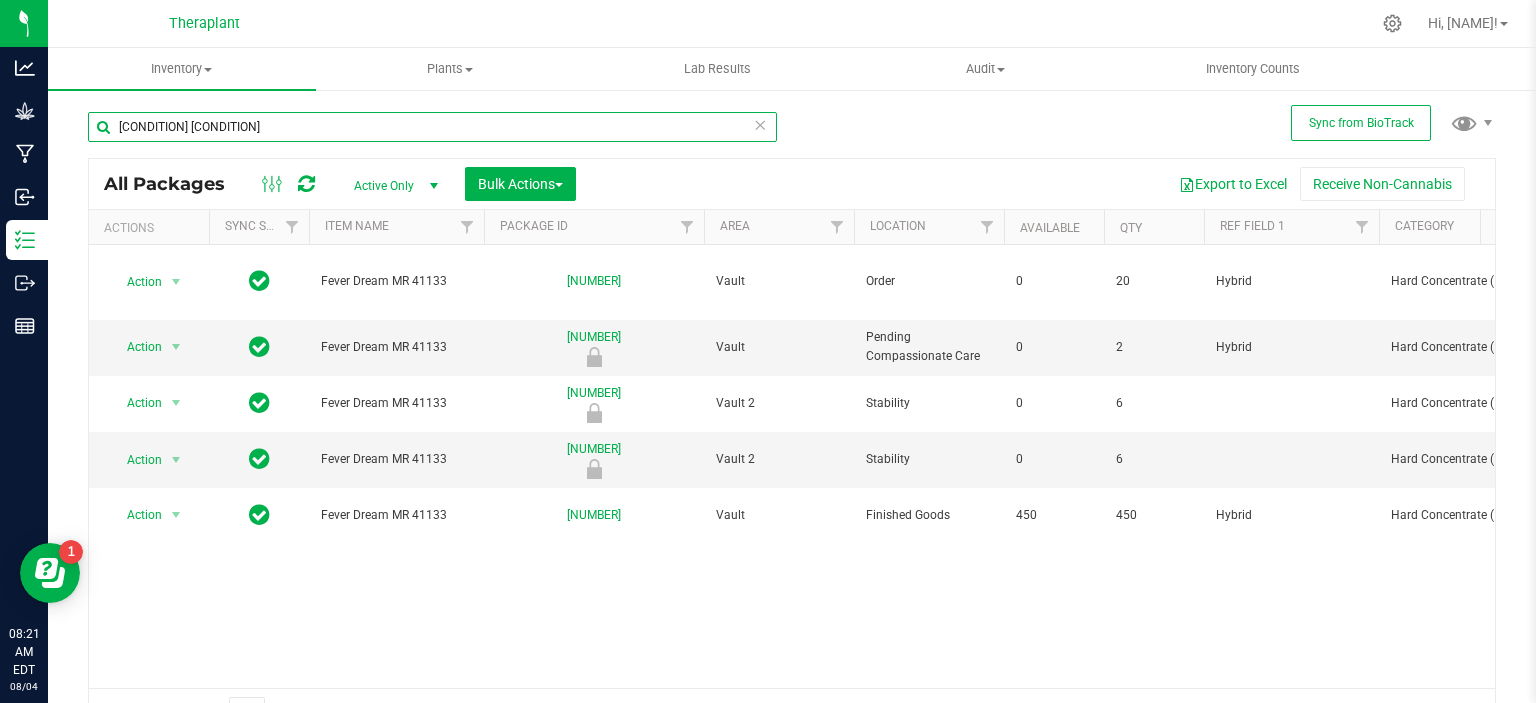 click on "[CONDITION] [CONDITION]" at bounding box center (432, 127) 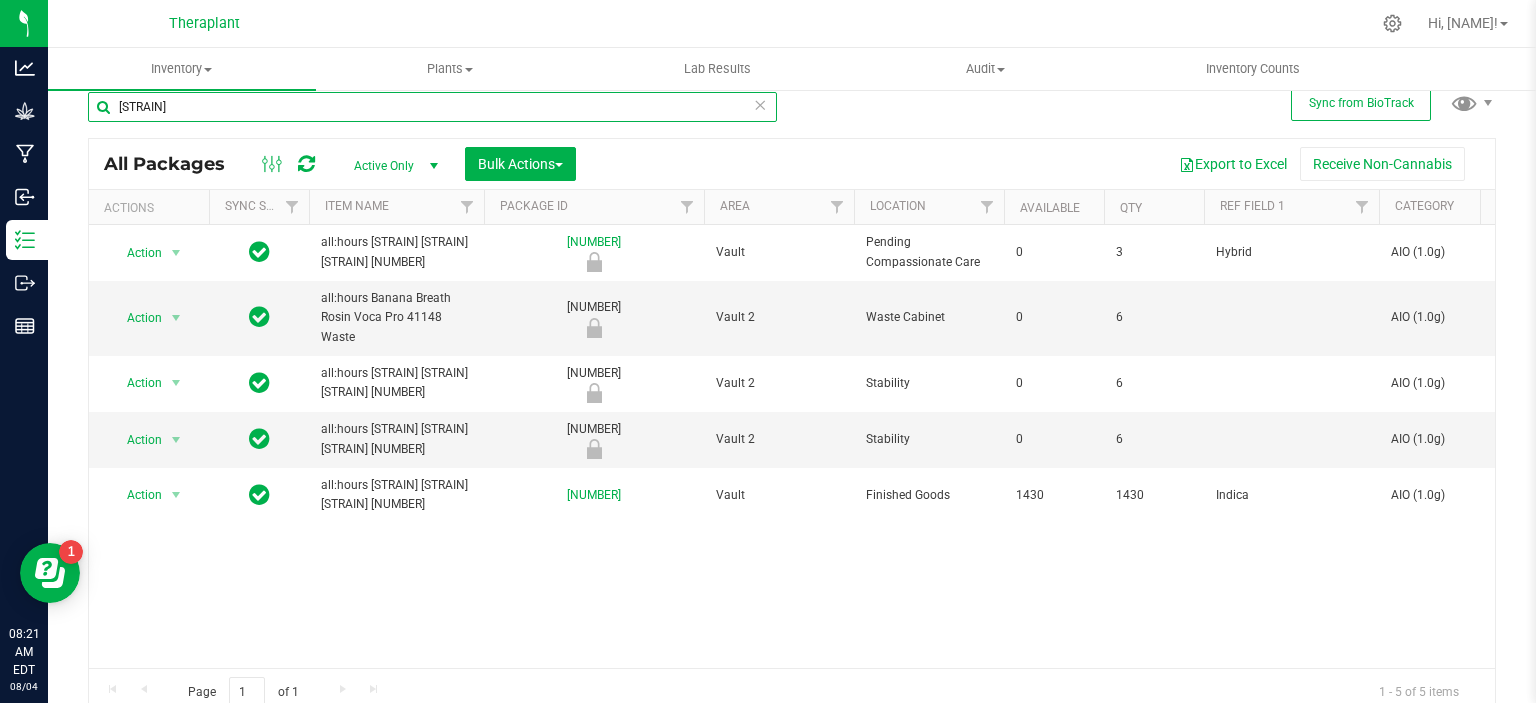 scroll, scrollTop: 0, scrollLeft: 0, axis: both 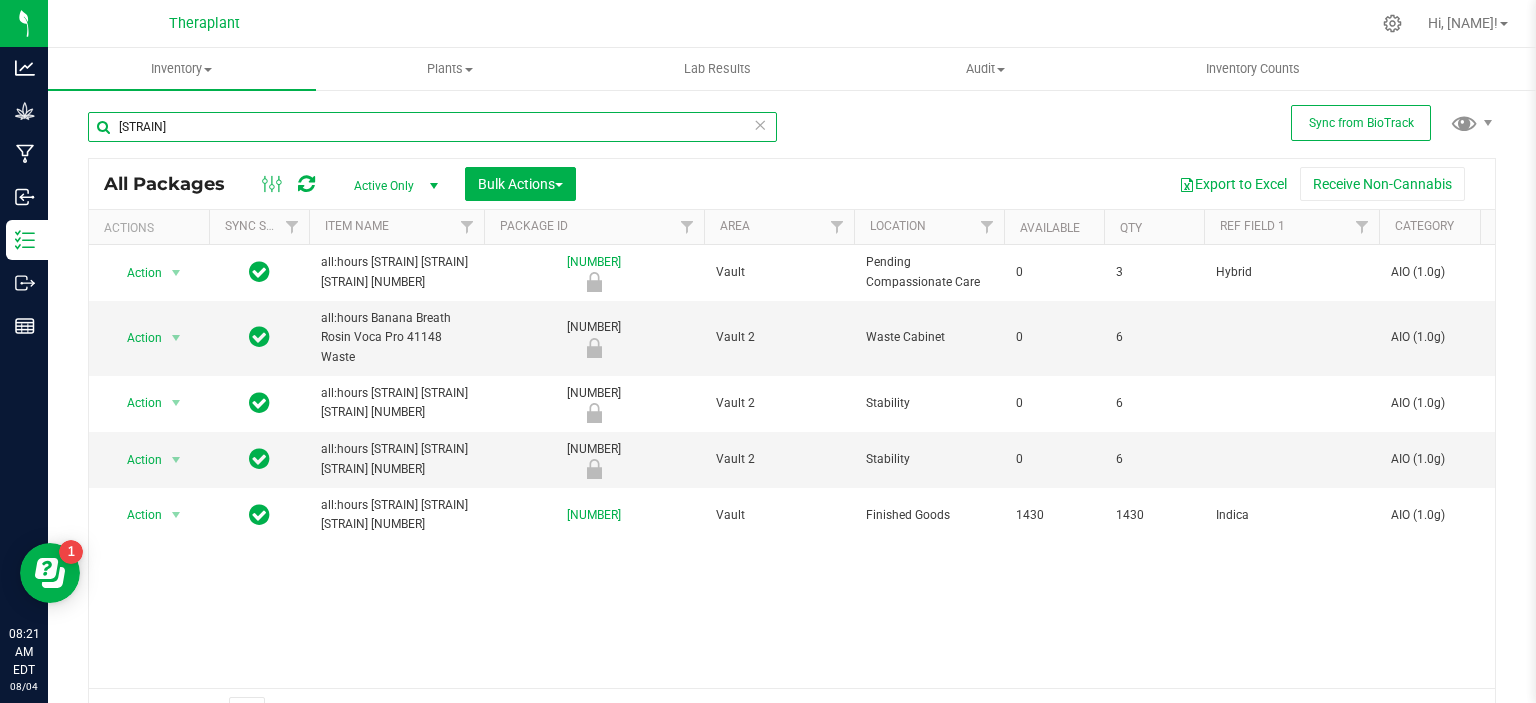 type on "banana breath" 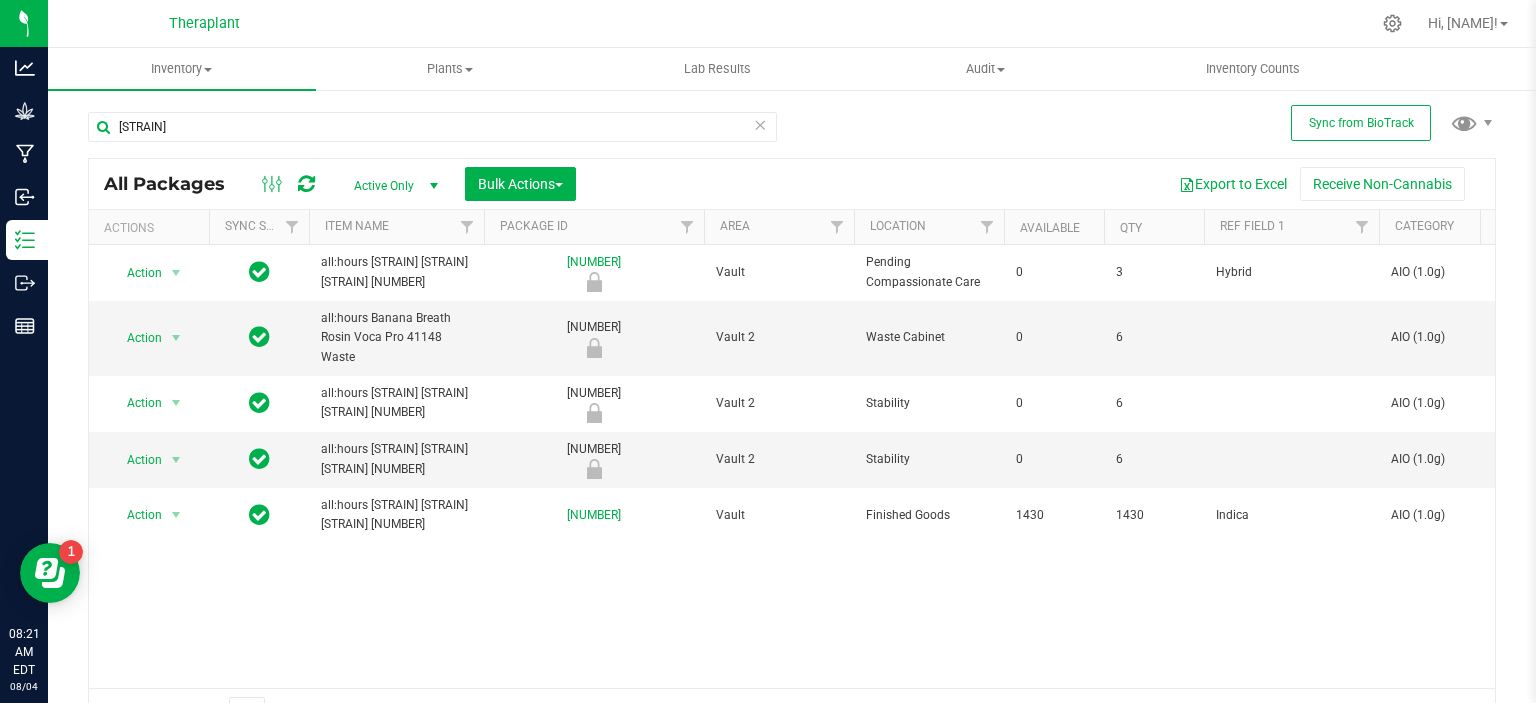 click on "banana breath
All Packages
Active Only Active Only Lab Samples Locked All External Internal
Bulk Actions
Add to manufacturing run
Add to outbound order" at bounding box center [792, 415] 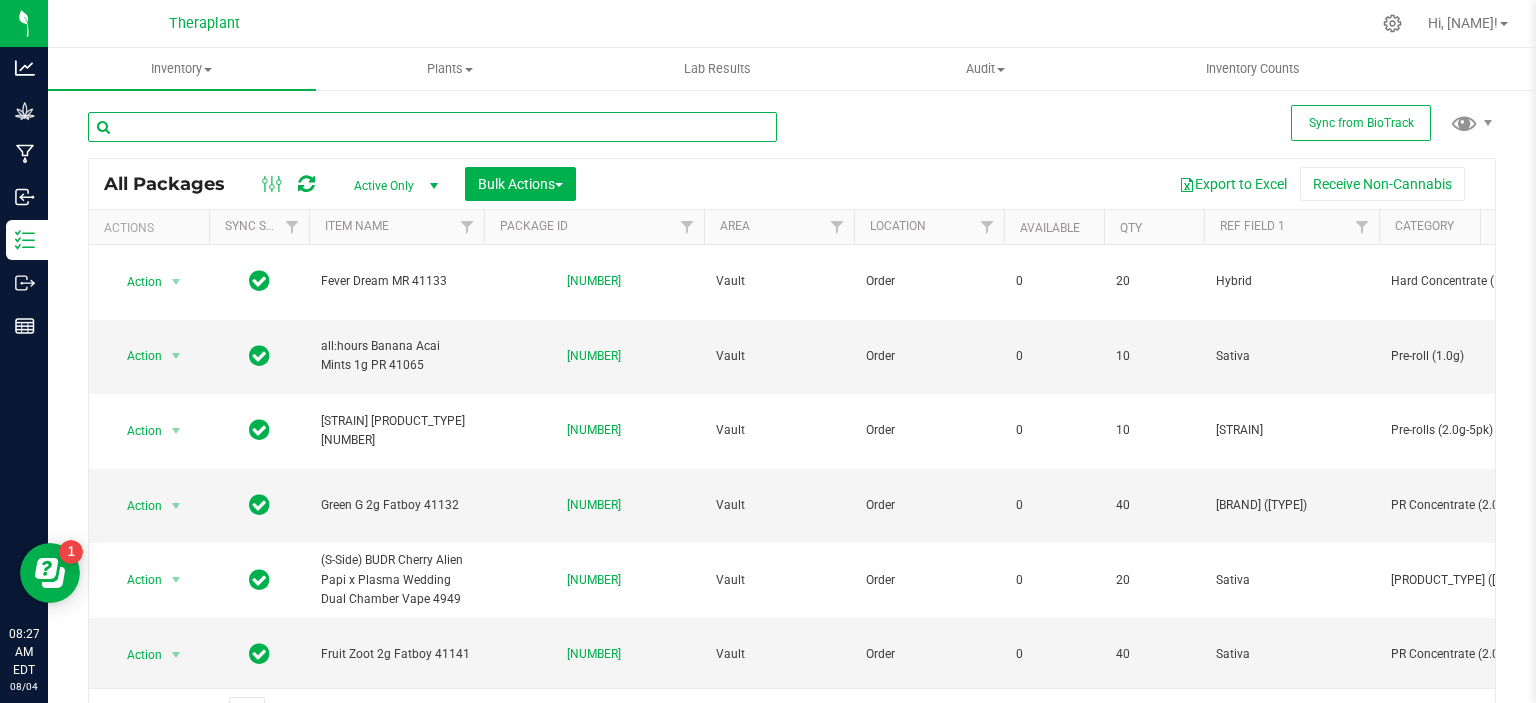 click at bounding box center (432, 127) 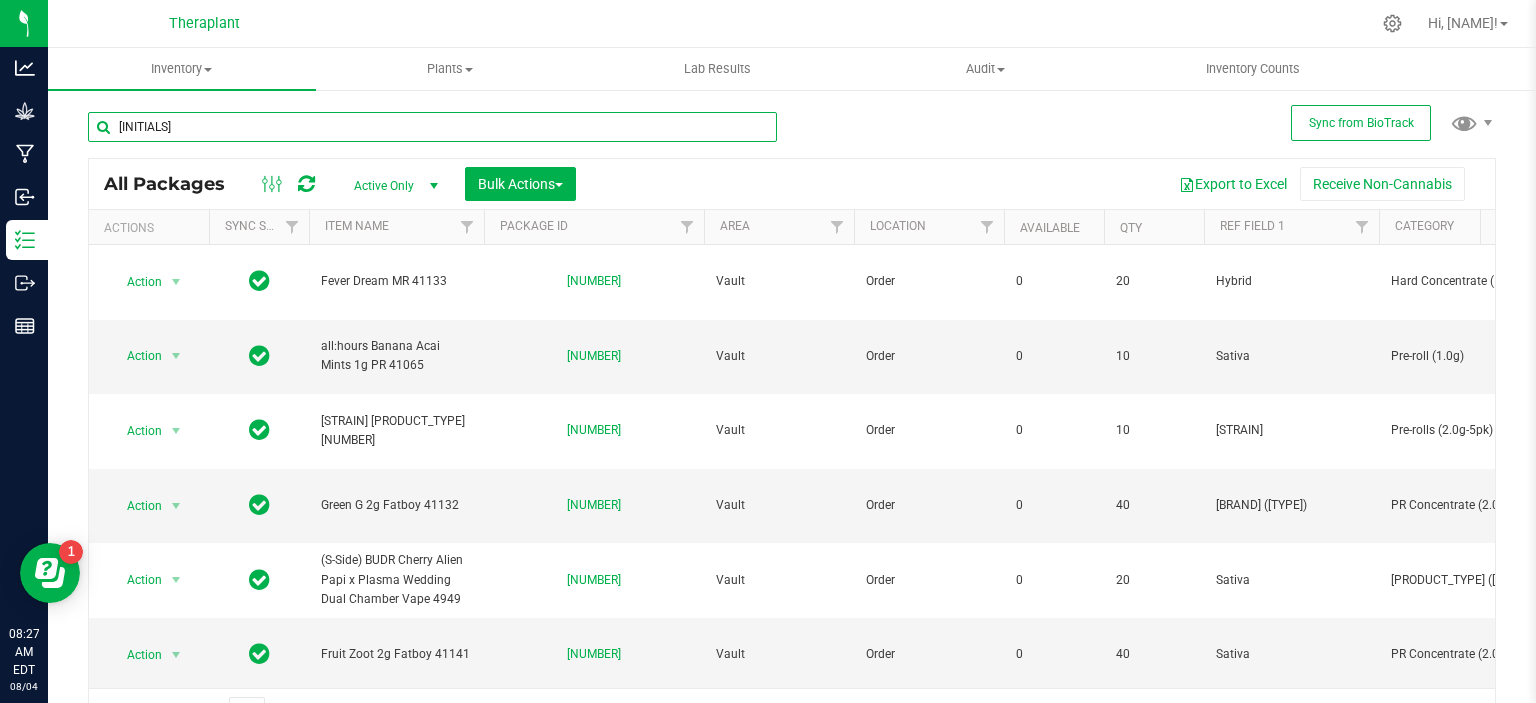 type on "h" 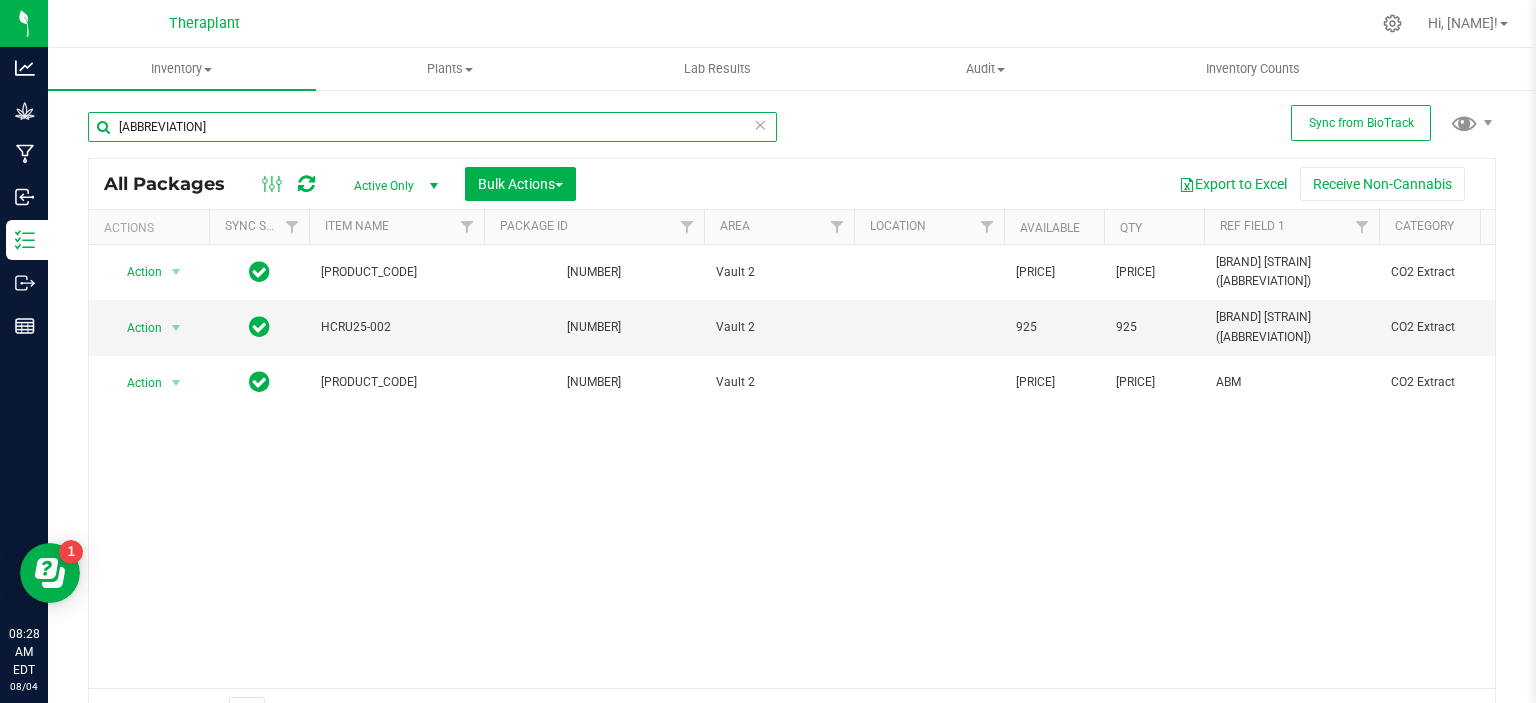 click on "HCRU25" at bounding box center (432, 127) 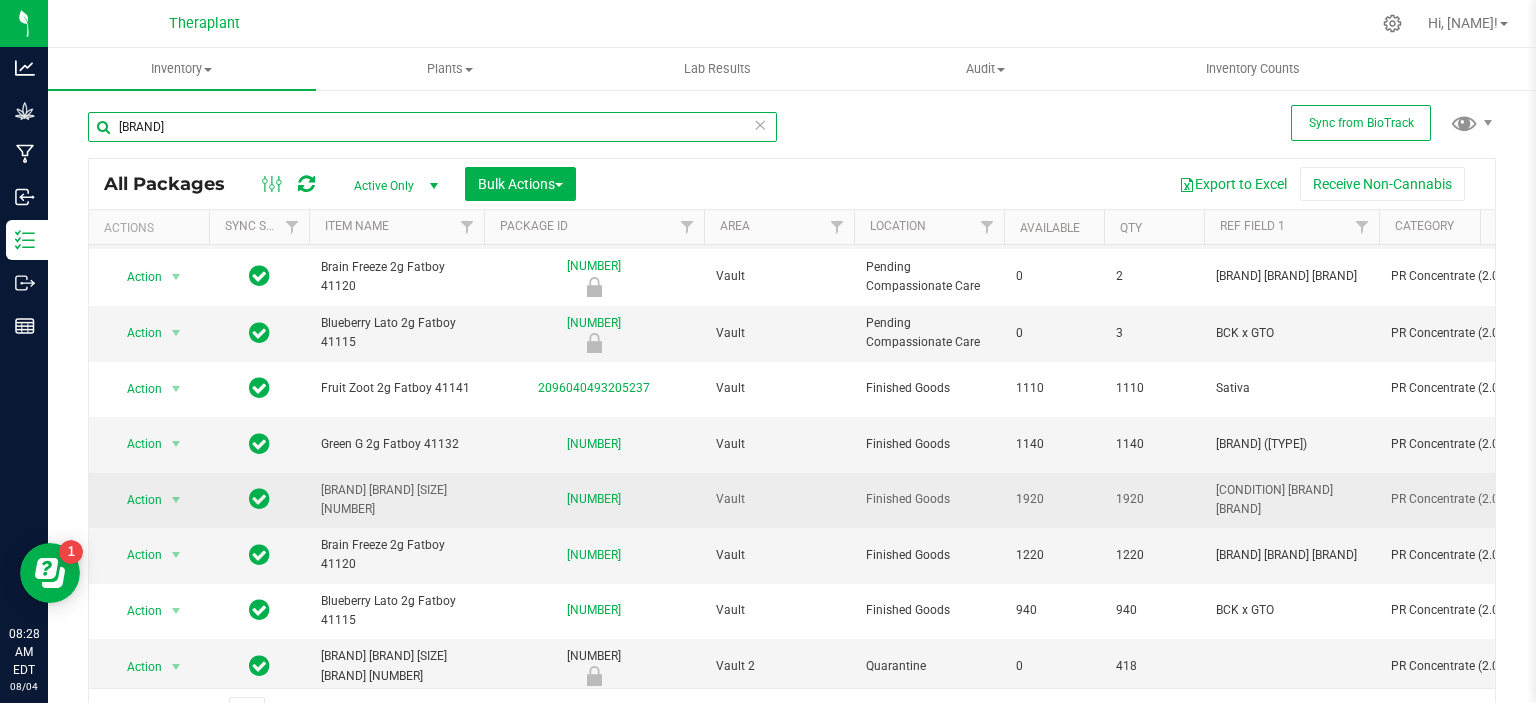 scroll, scrollTop: 536, scrollLeft: 0, axis: vertical 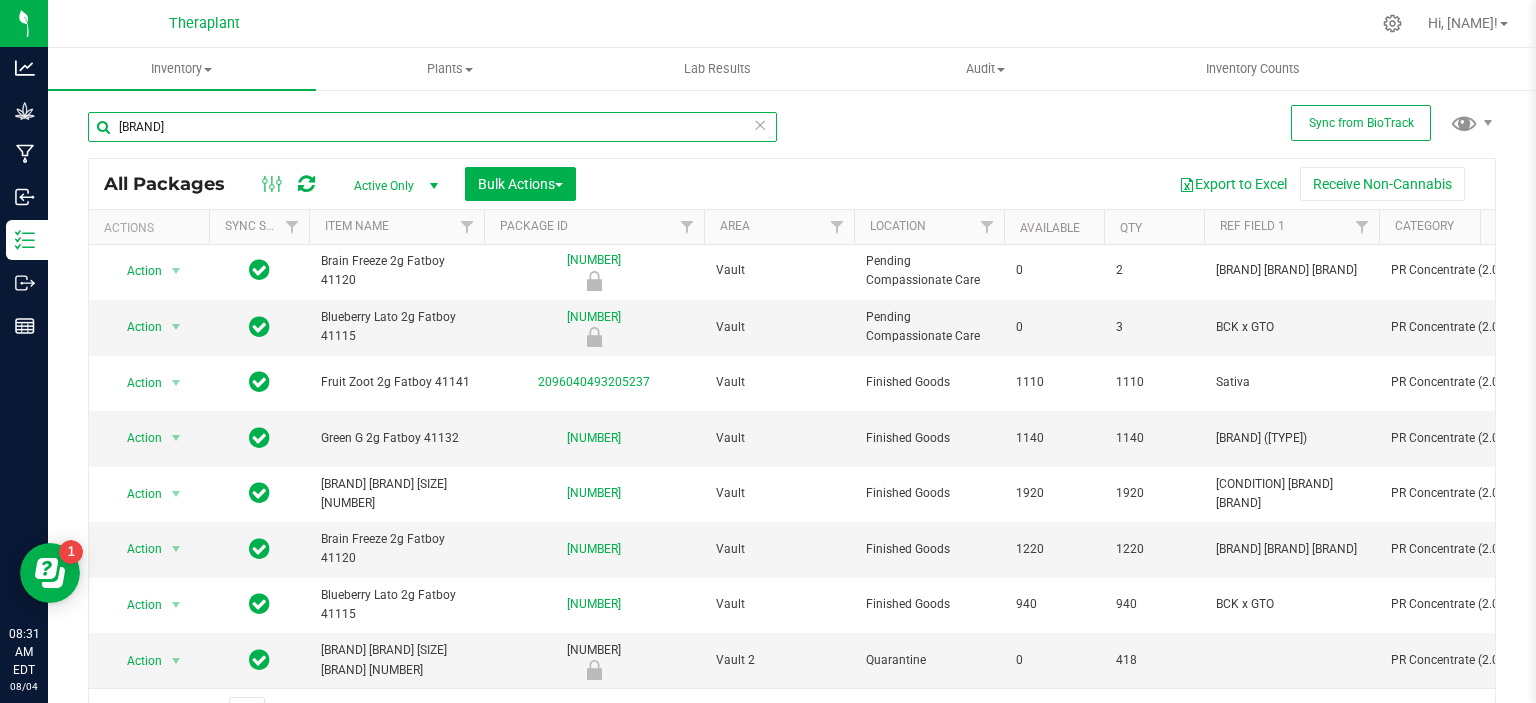 click on "FATBOY" at bounding box center (432, 127) 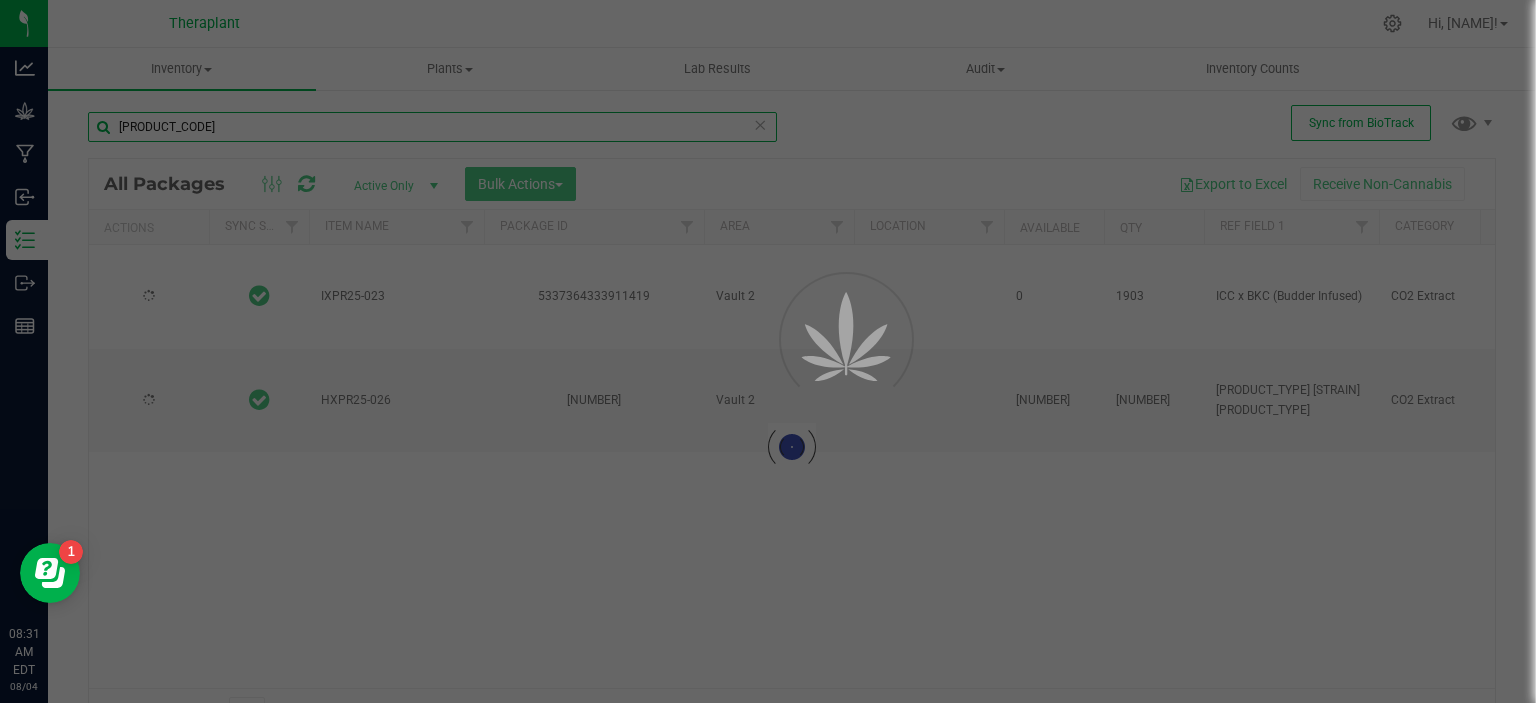 scroll, scrollTop: 0, scrollLeft: 0, axis: both 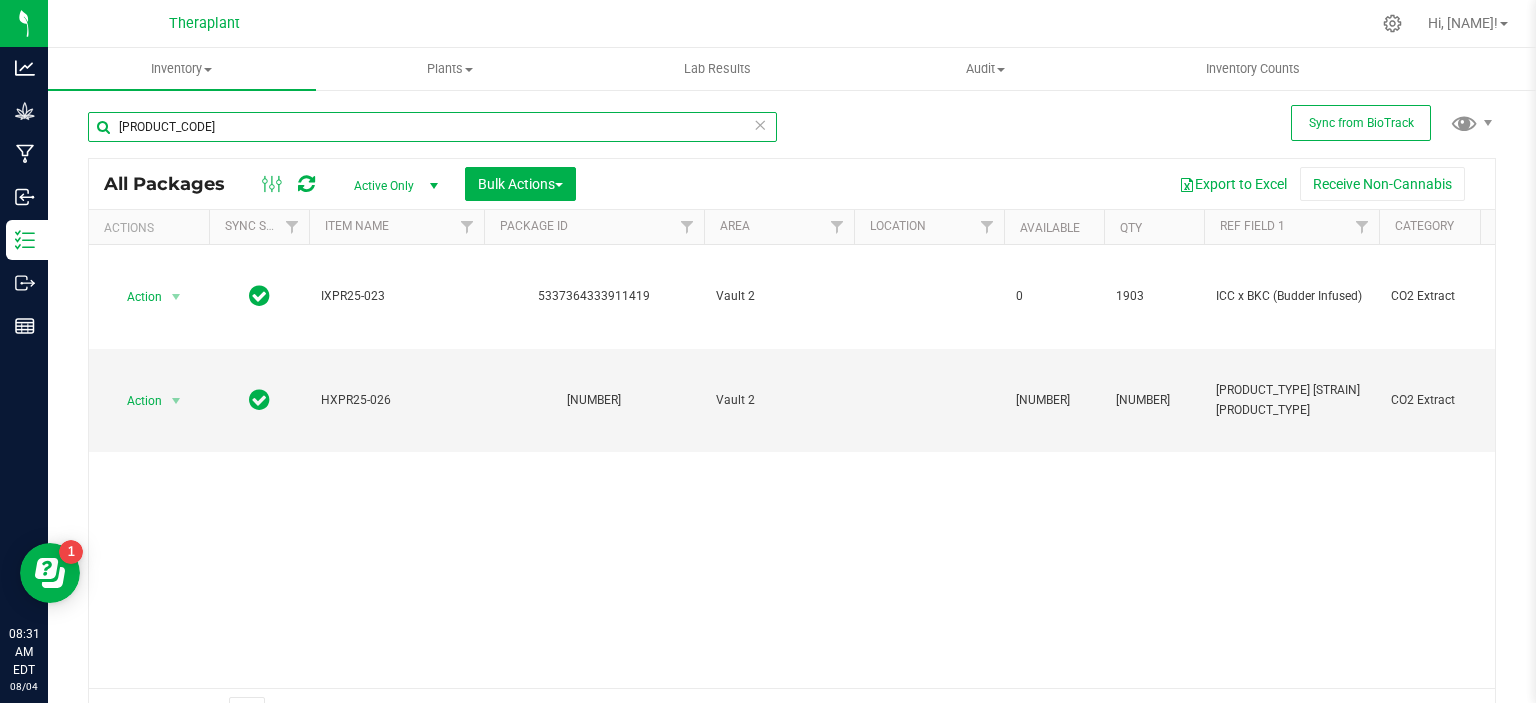 type on "XPR25" 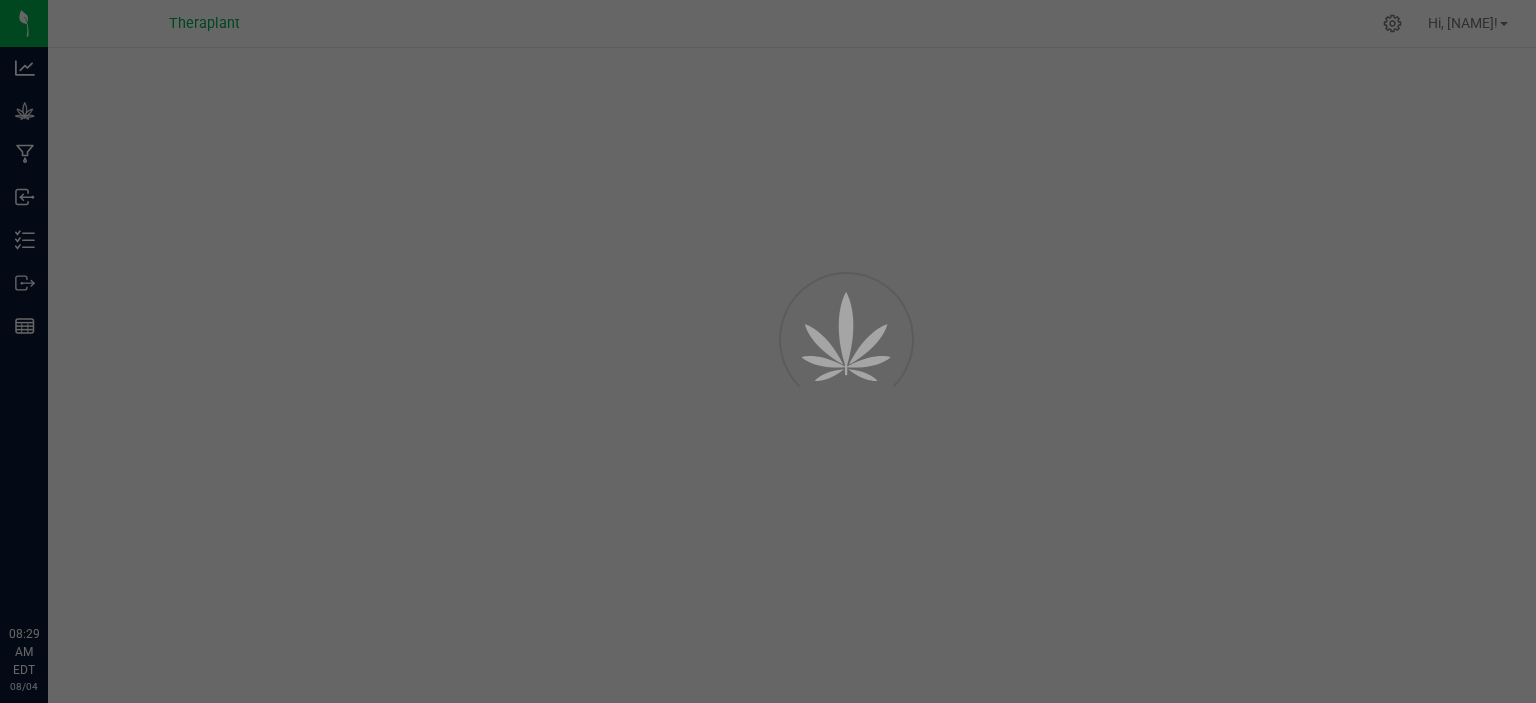 scroll, scrollTop: 0, scrollLeft: 0, axis: both 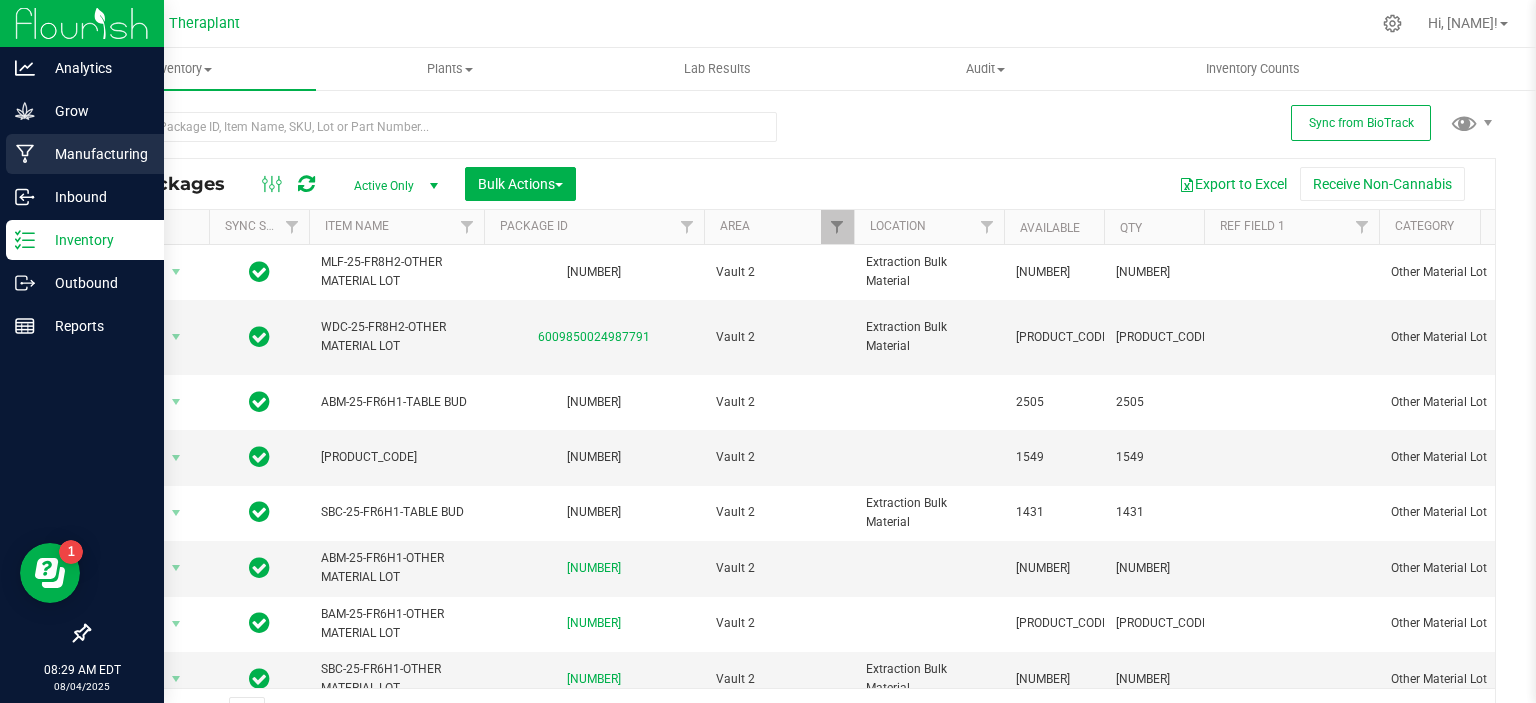 click on "Manufacturing" at bounding box center [95, 154] 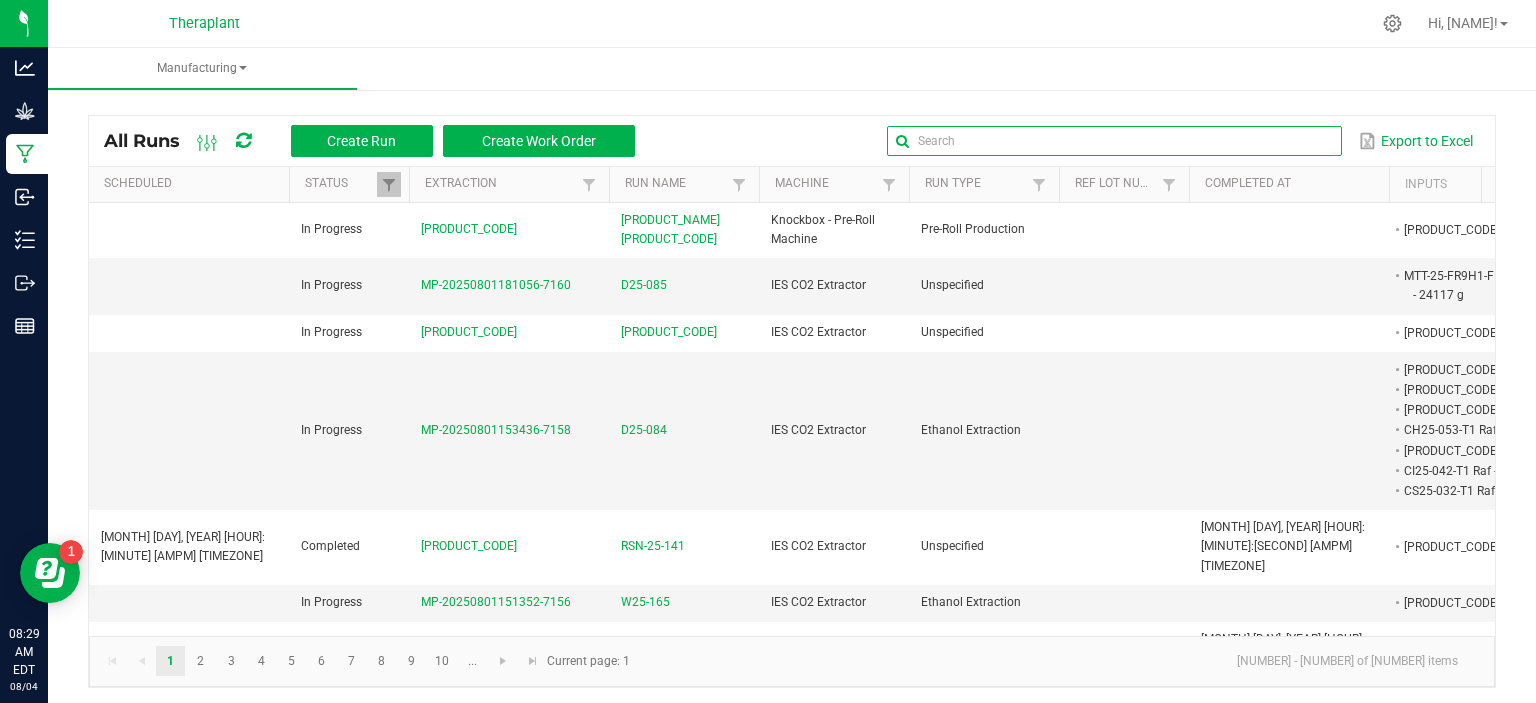 click at bounding box center [1114, 141] 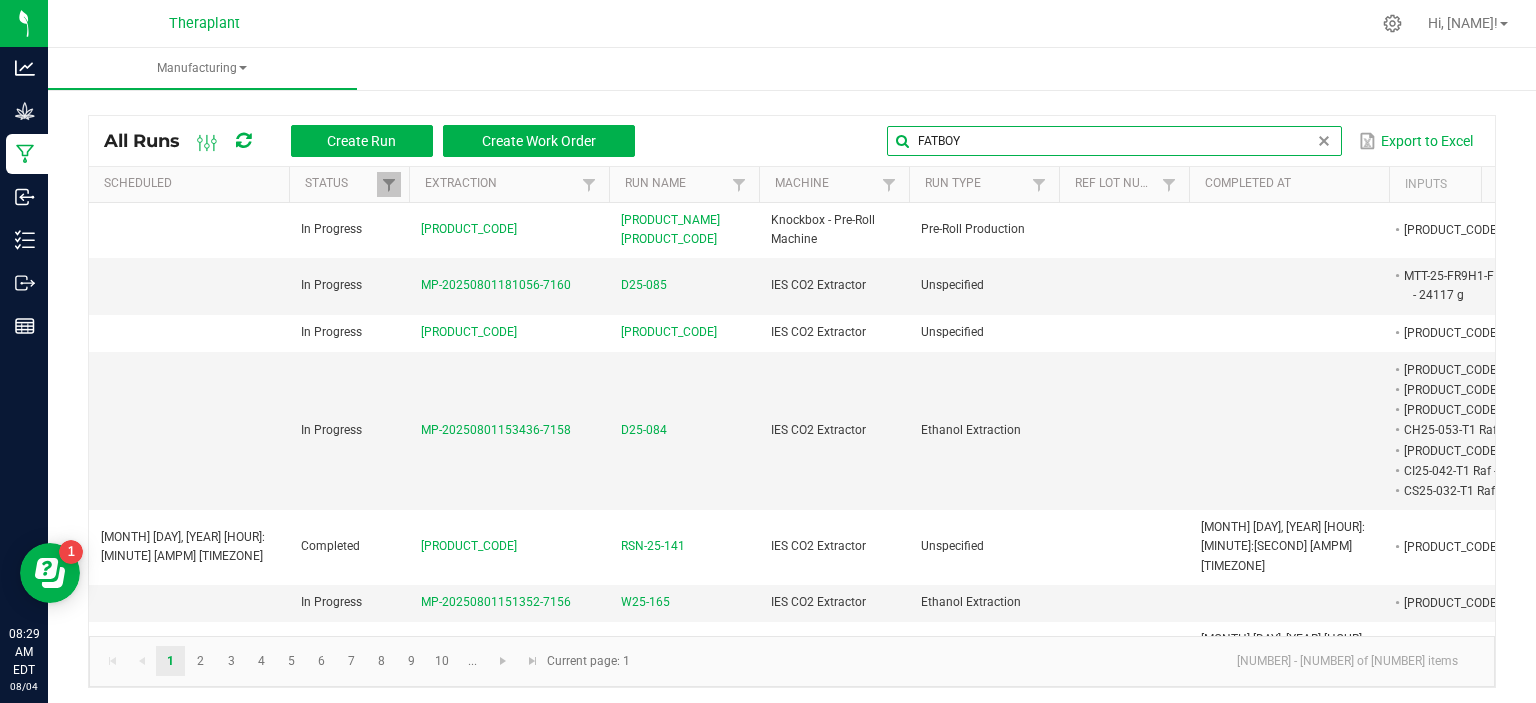 type on "FATBOY" 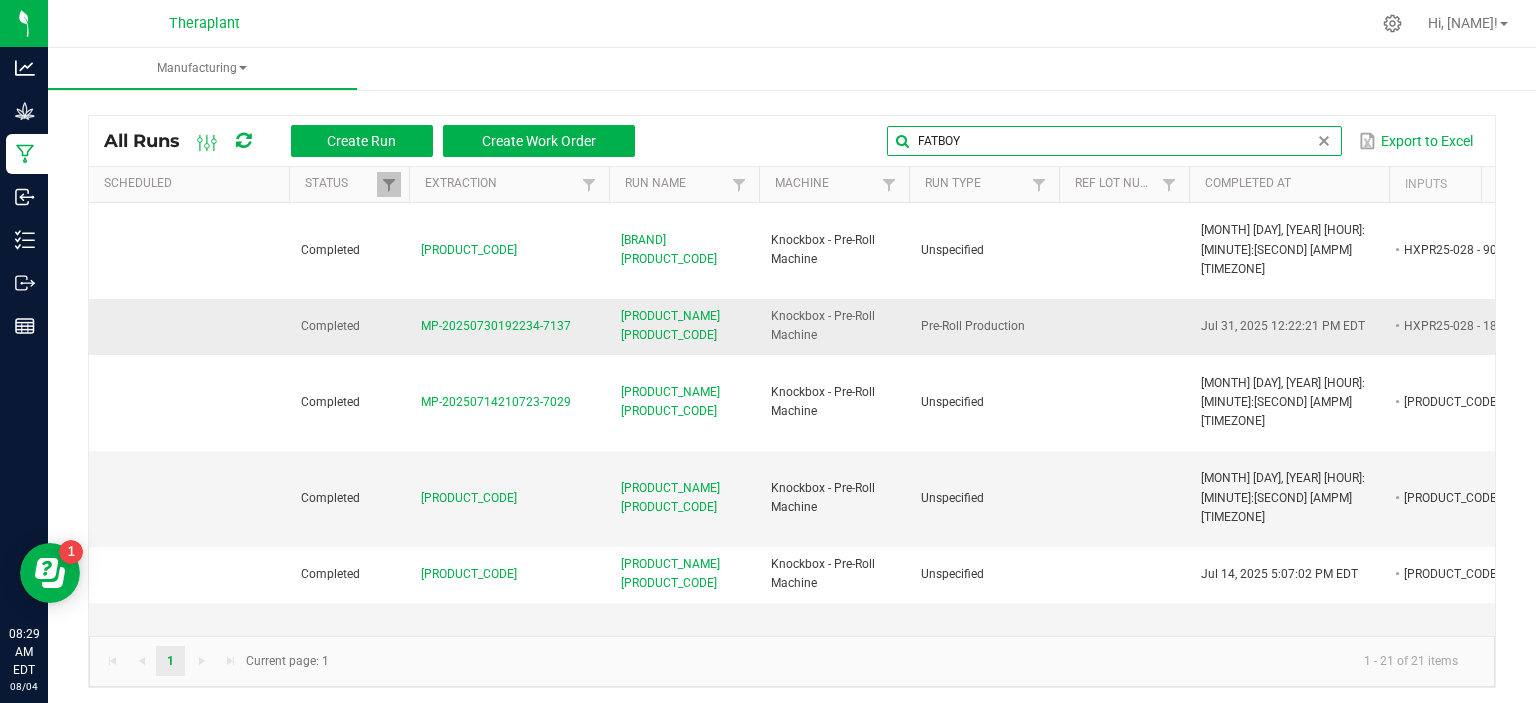 scroll, scrollTop: 0, scrollLeft: 138, axis: horizontal 